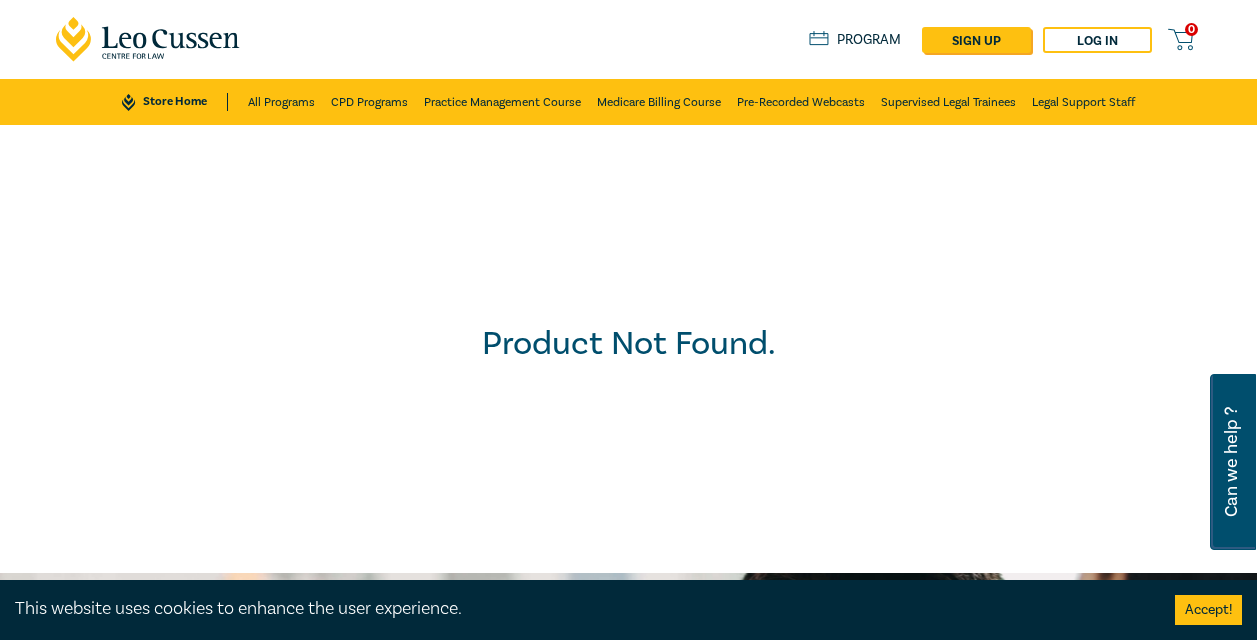 scroll, scrollTop: 0, scrollLeft: 0, axis: both 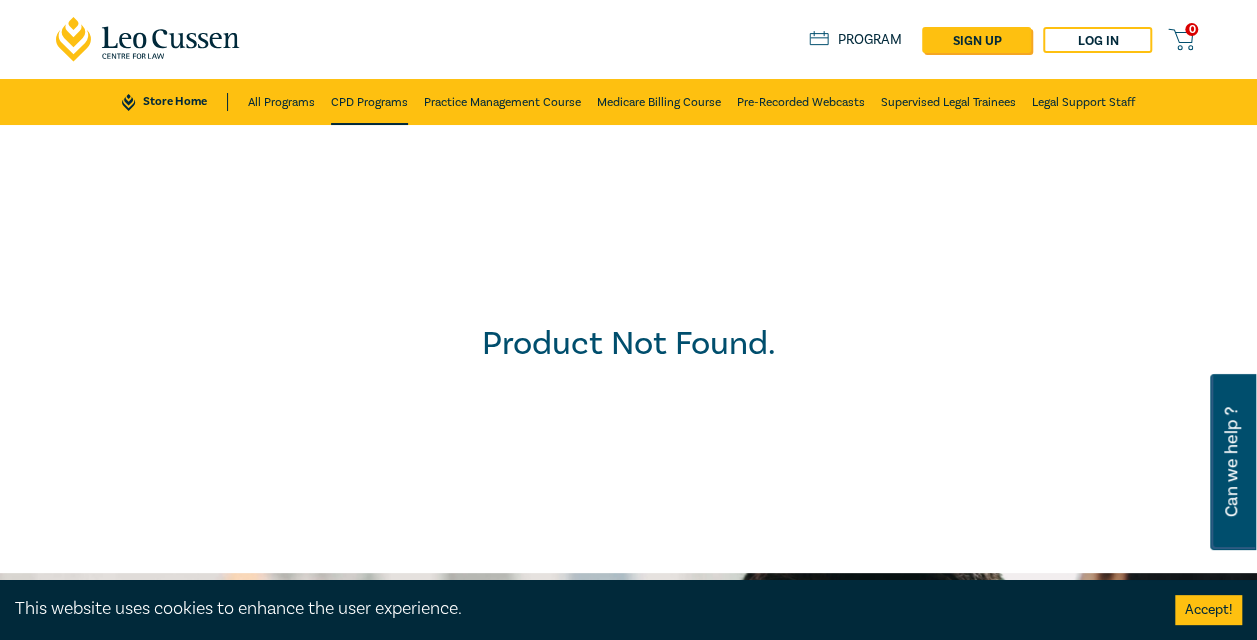 click on "CPD Programs" at bounding box center [369, 102] 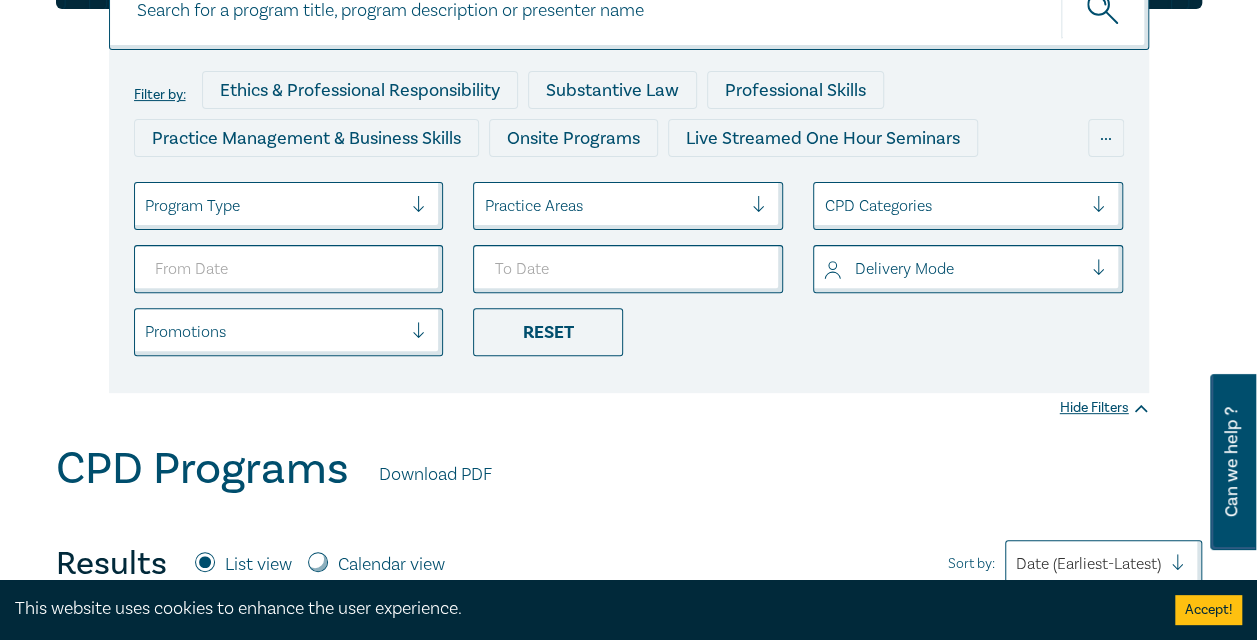 scroll, scrollTop: 300, scrollLeft: 0, axis: vertical 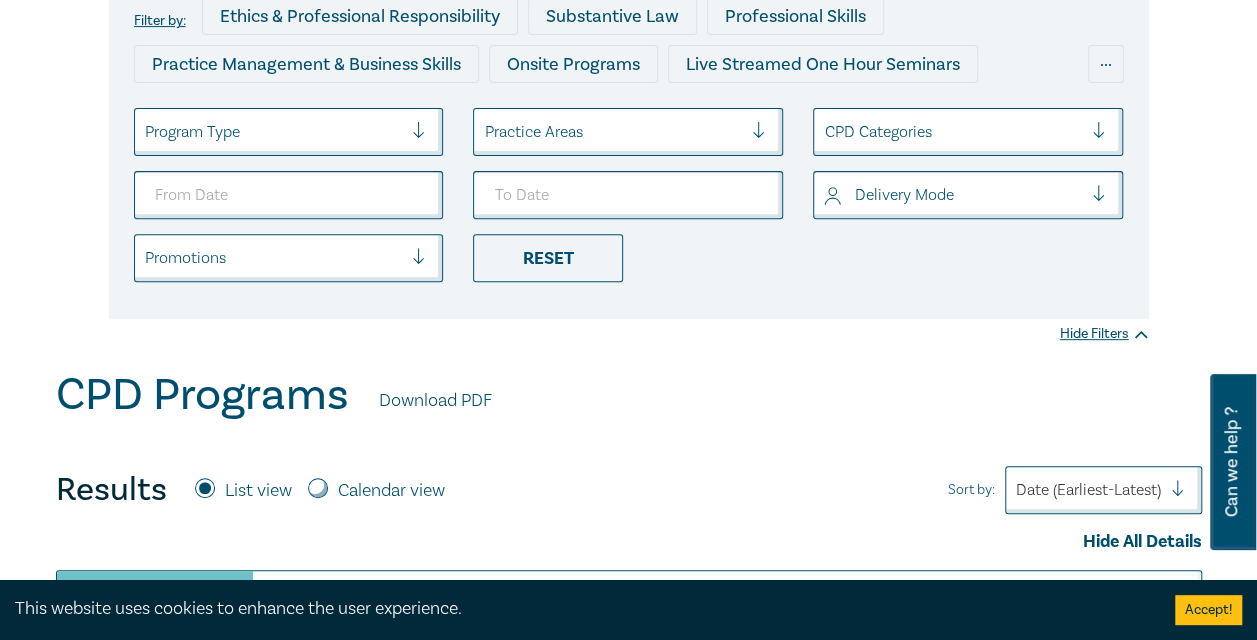 click at bounding box center [953, 195] 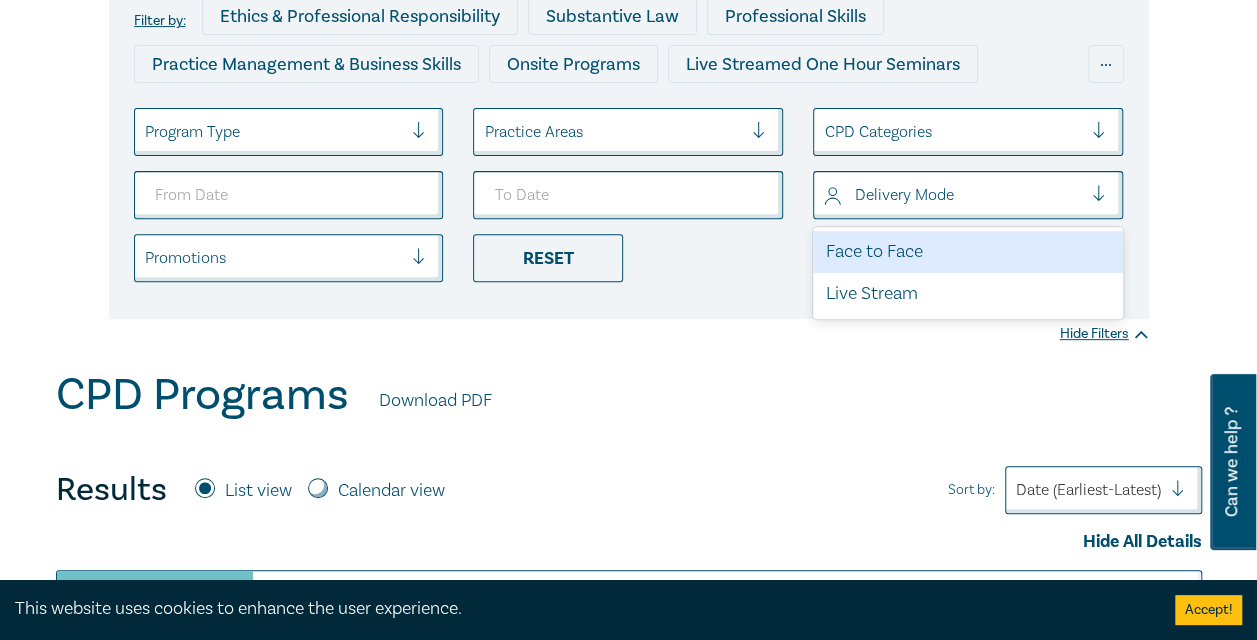 click at bounding box center [953, 195] 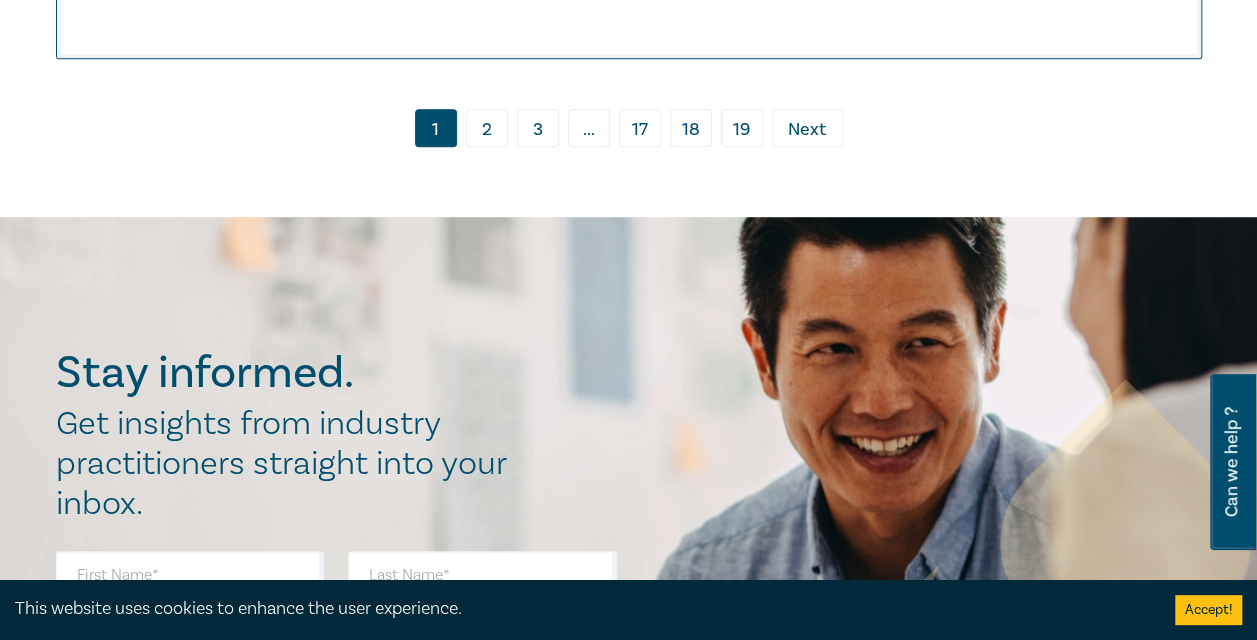 scroll, scrollTop: 11800, scrollLeft: 0, axis: vertical 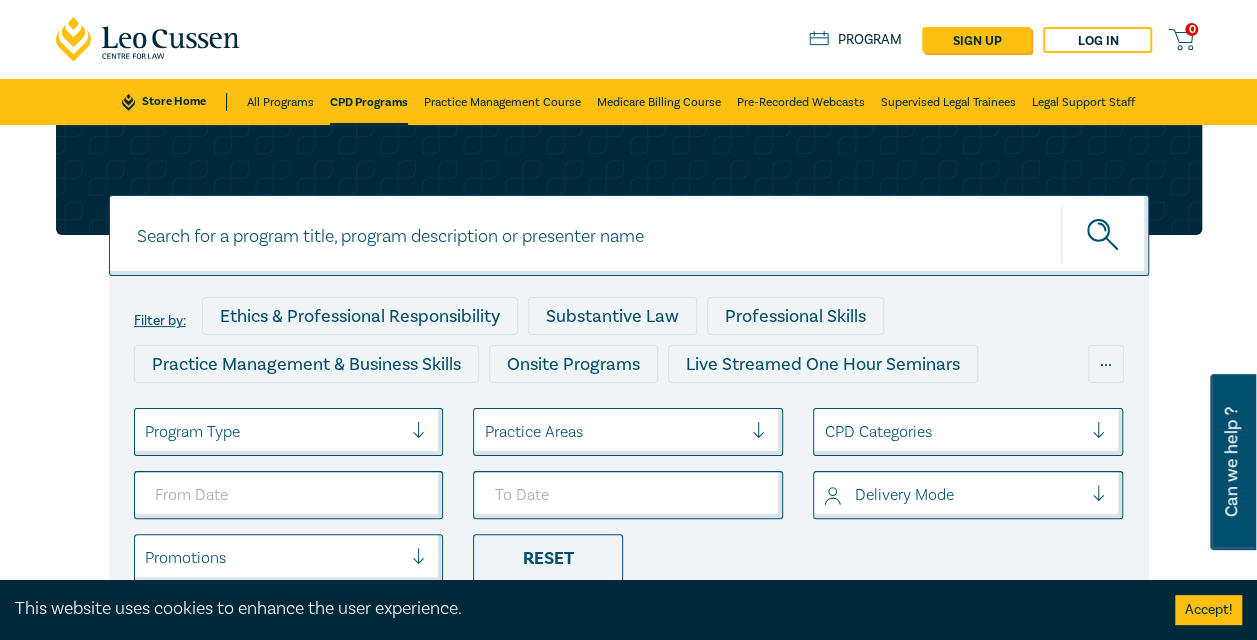 click on "Program" at bounding box center (855, 40) 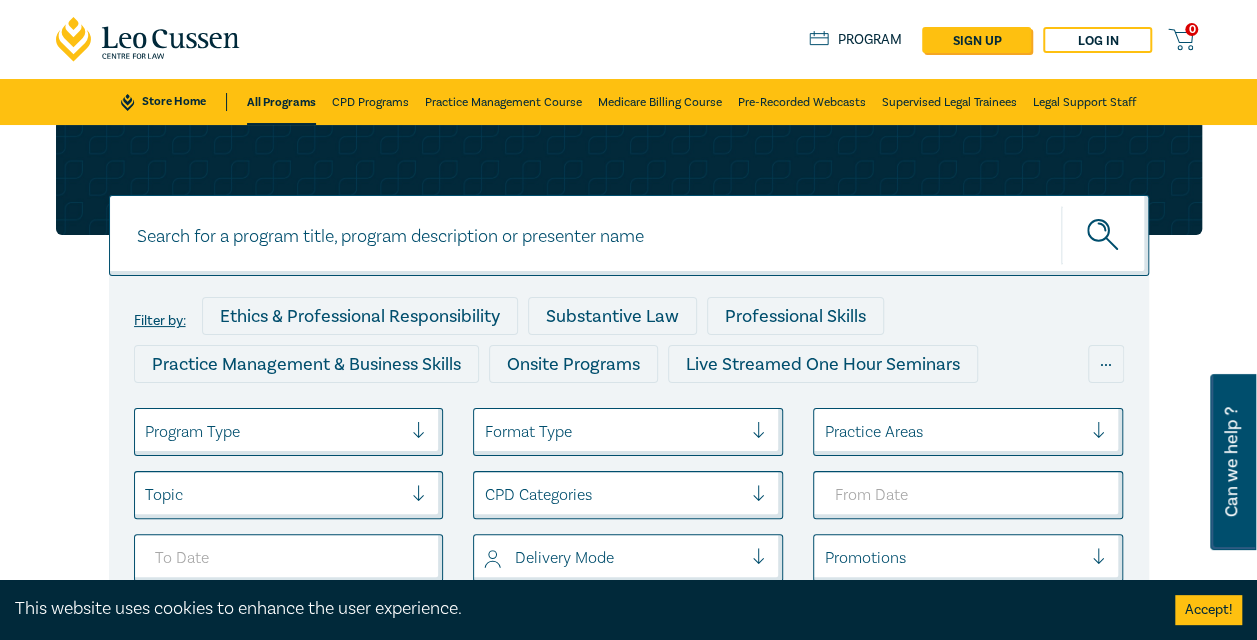 click at bounding box center [629, 235] 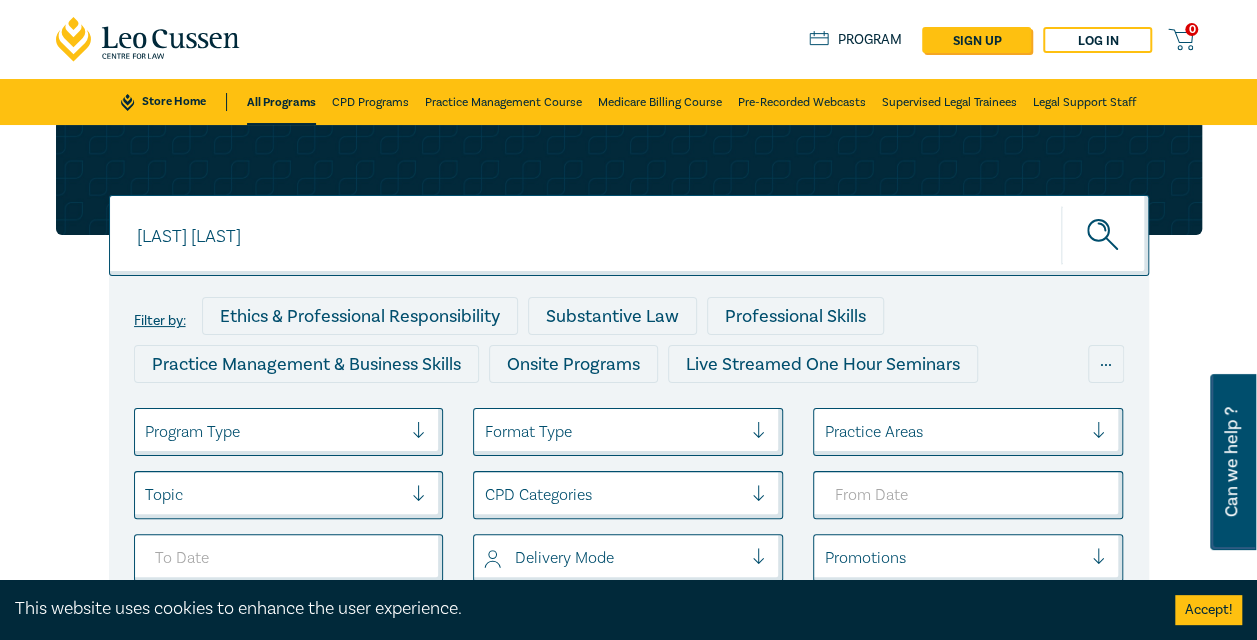 type on "Cahal fairfield" 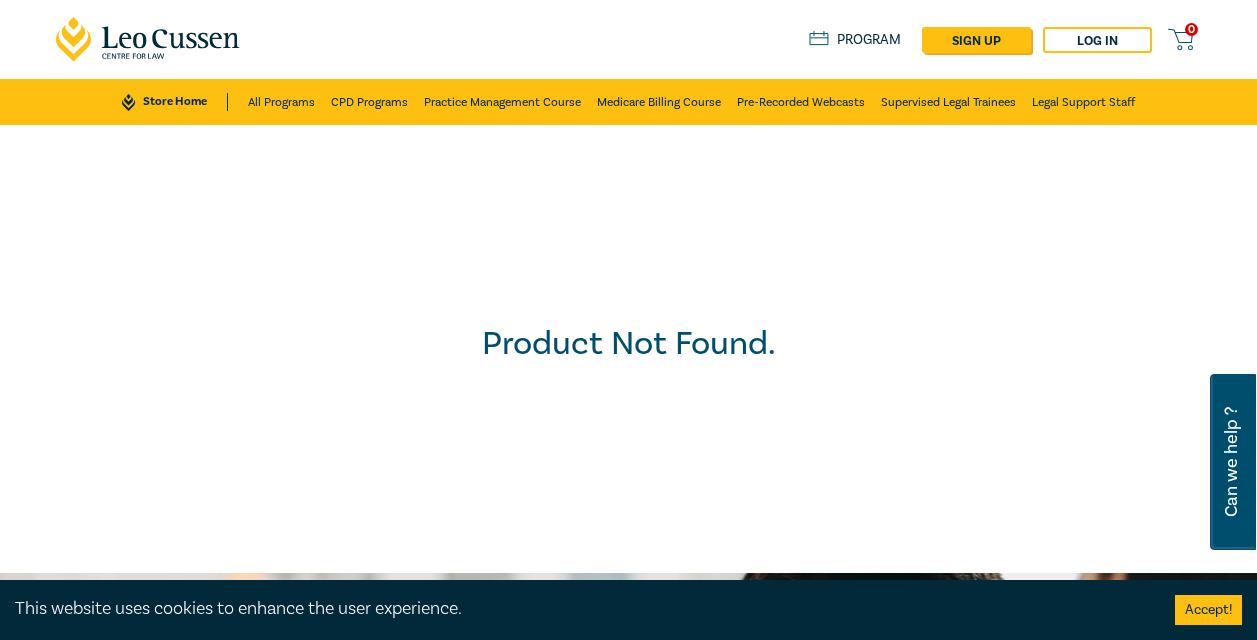 scroll, scrollTop: 0, scrollLeft: 0, axis: both 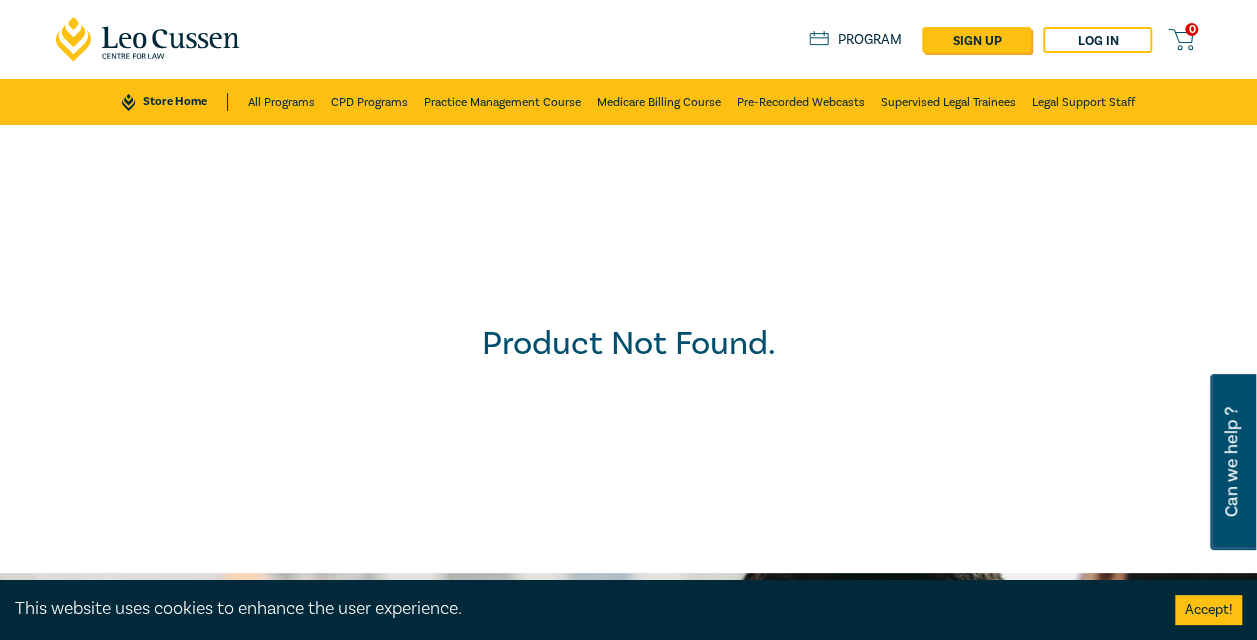 click 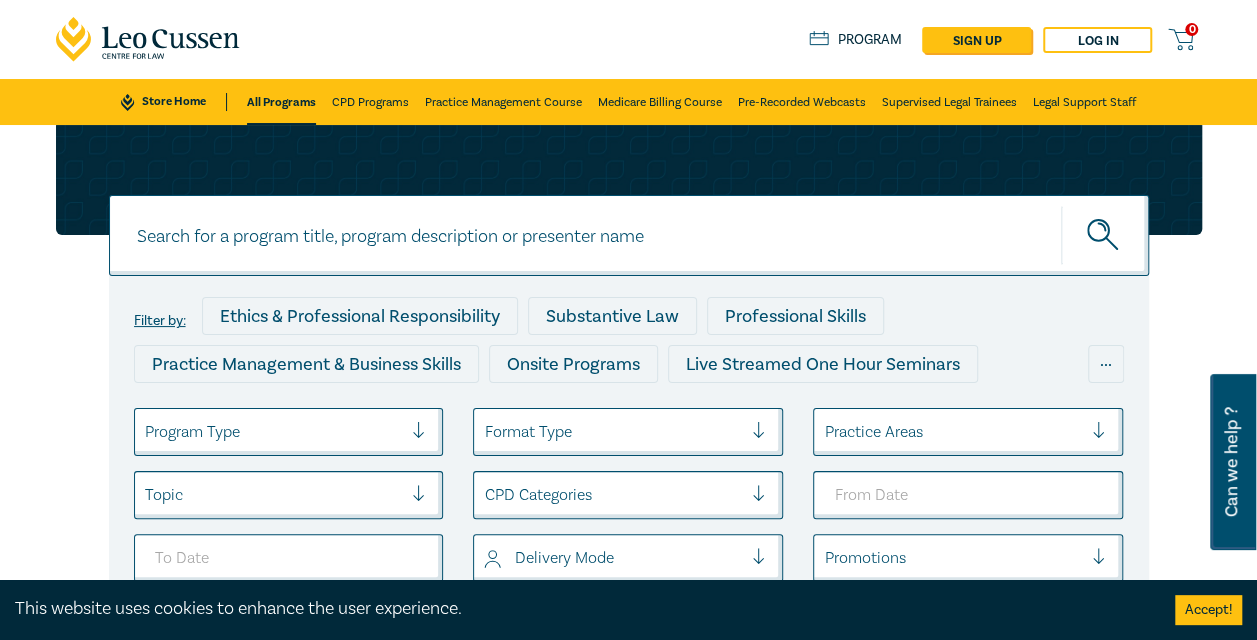 click at bounding box center (629, 235) 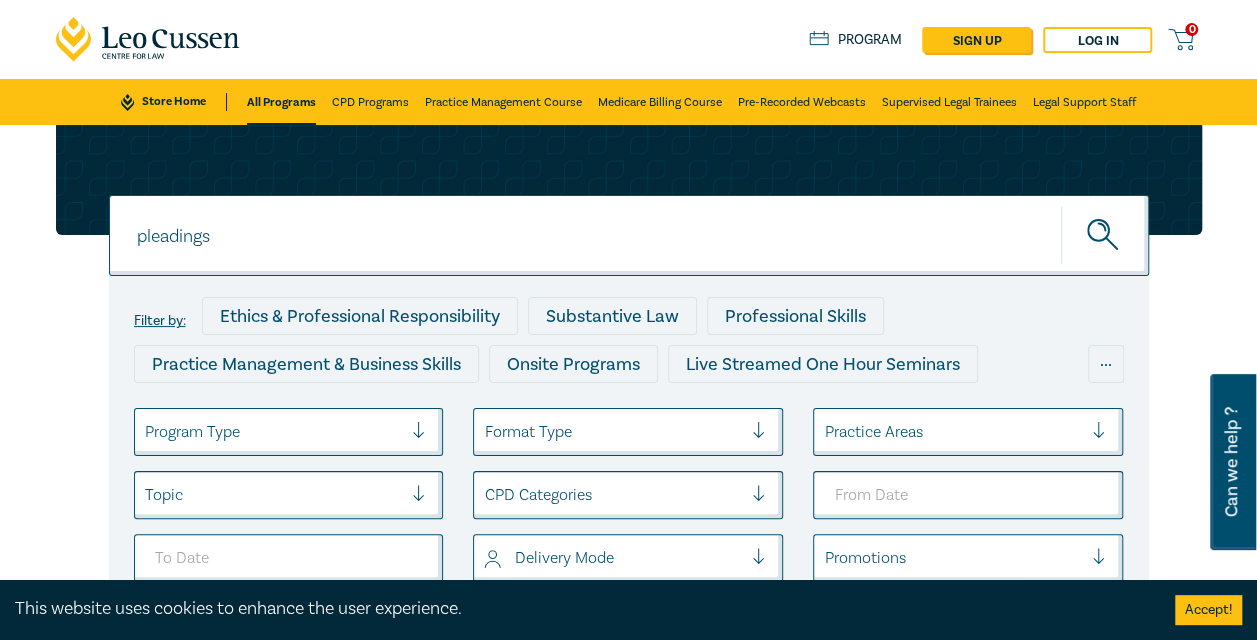 type on "pleadings" 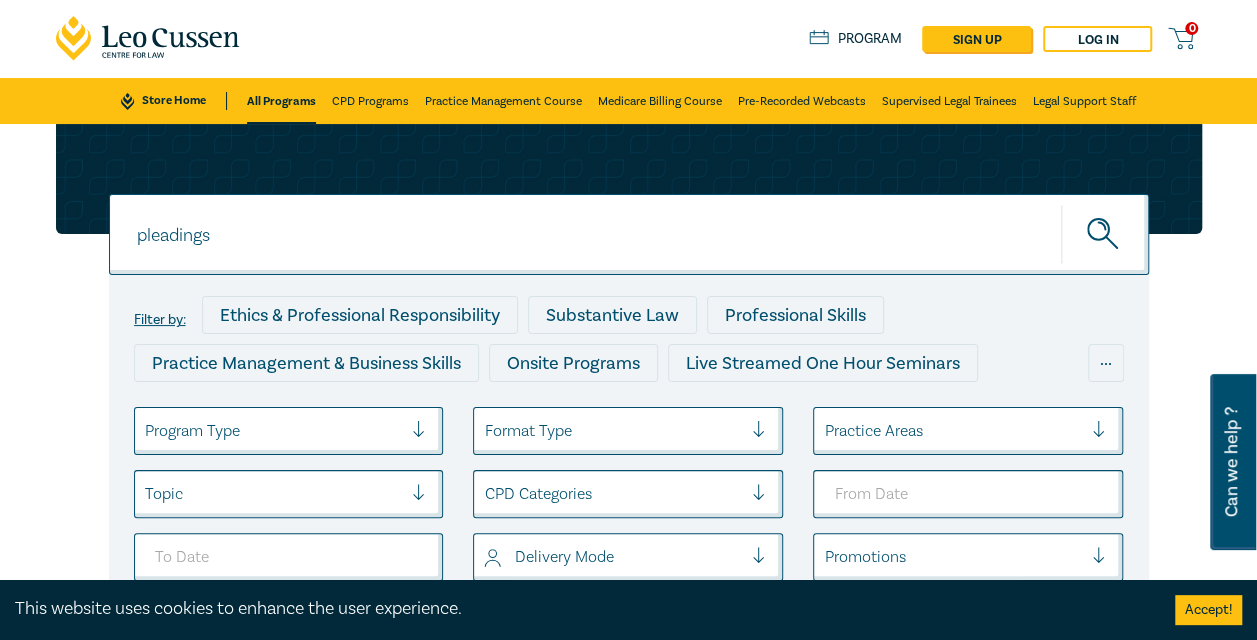 scroll, scrollTop: 0, scrollLeft: 0, axis: both 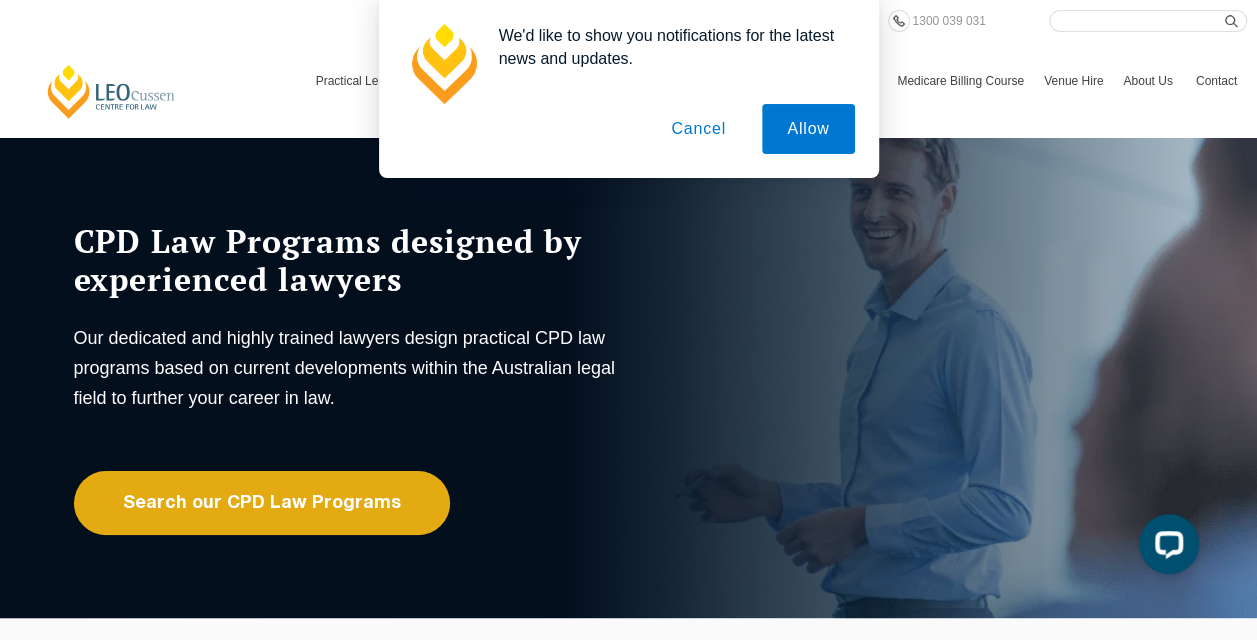 click on "Cancel" at bounding box center (698, 129) 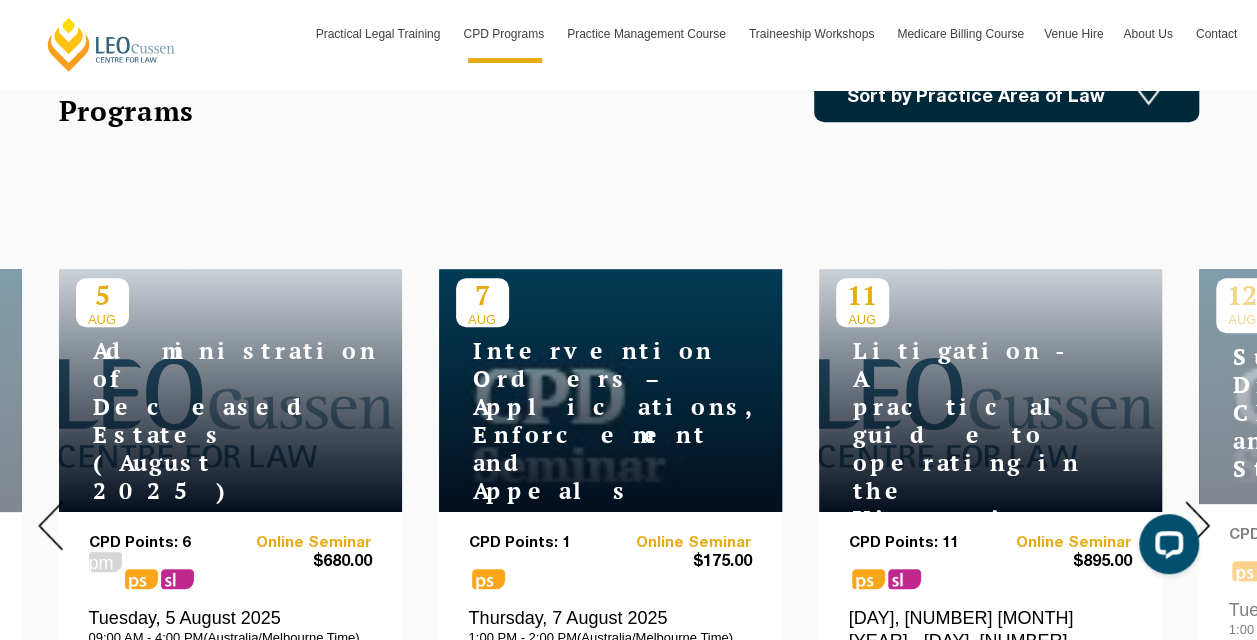 scroll, scrollTop: 800, scrollLeft: 0, axis: vertical 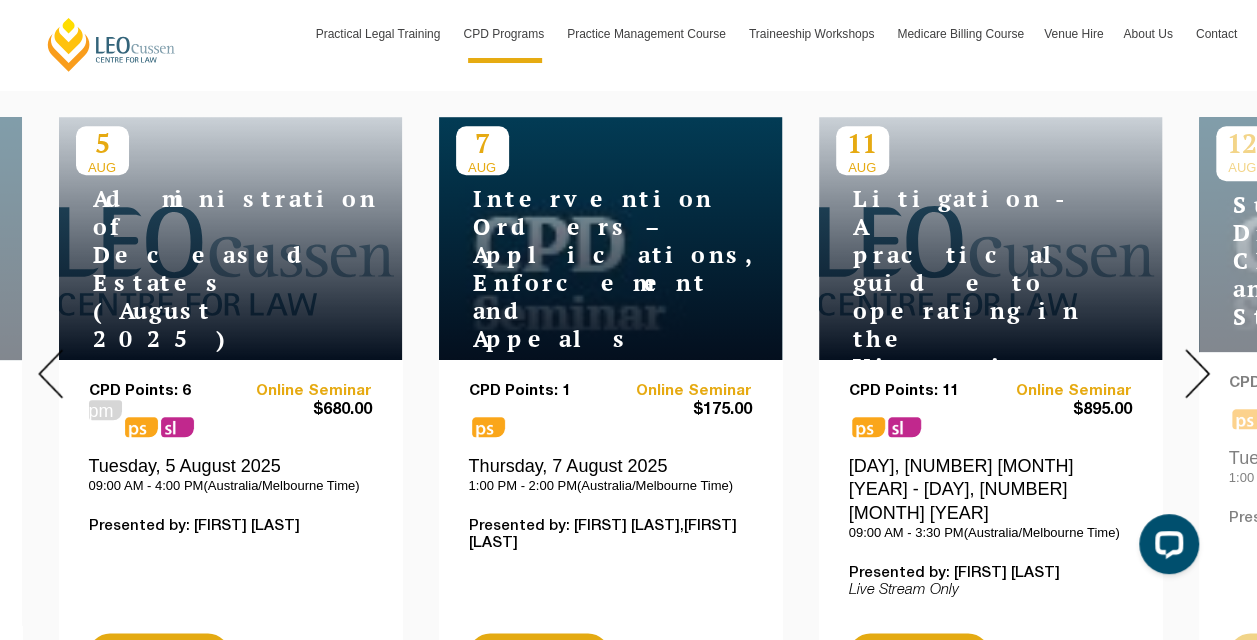 click at bounding box center [1197, 373] 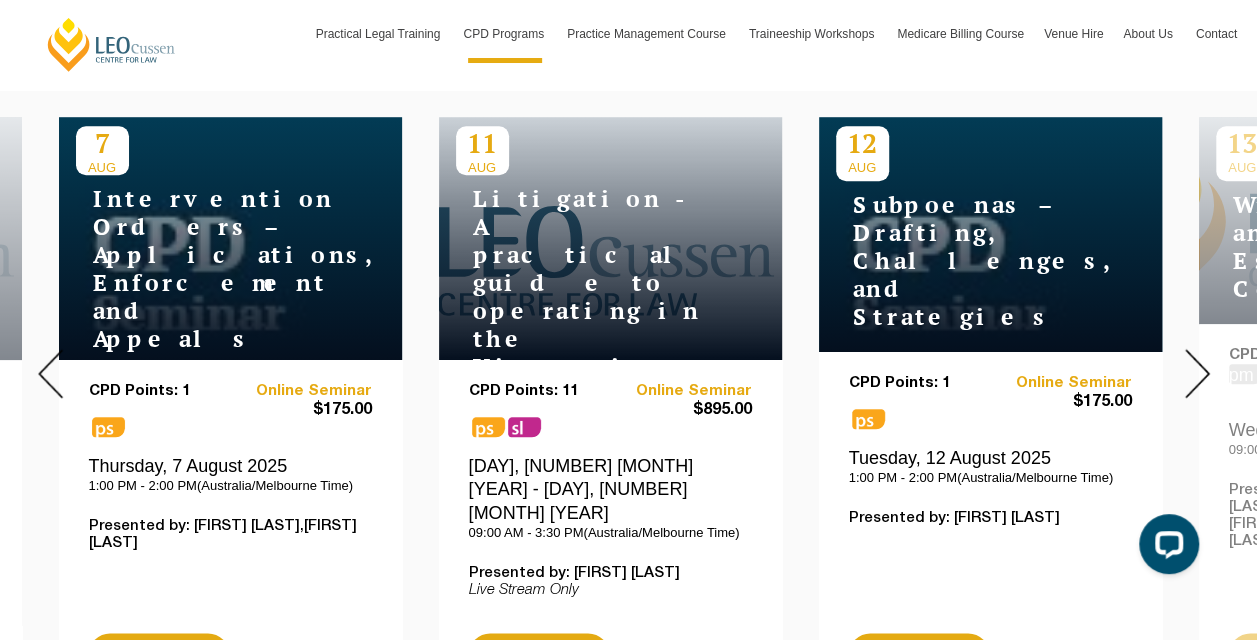 click at bounding box center (1197, 373) 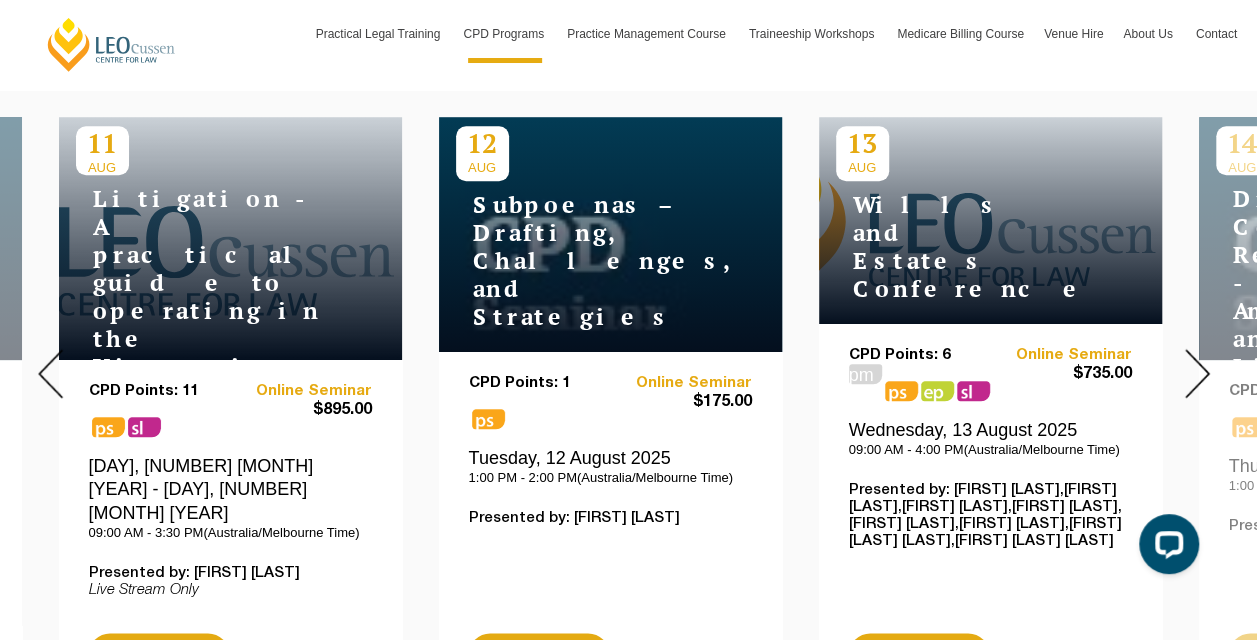 click at bounding box center [1197, 373] 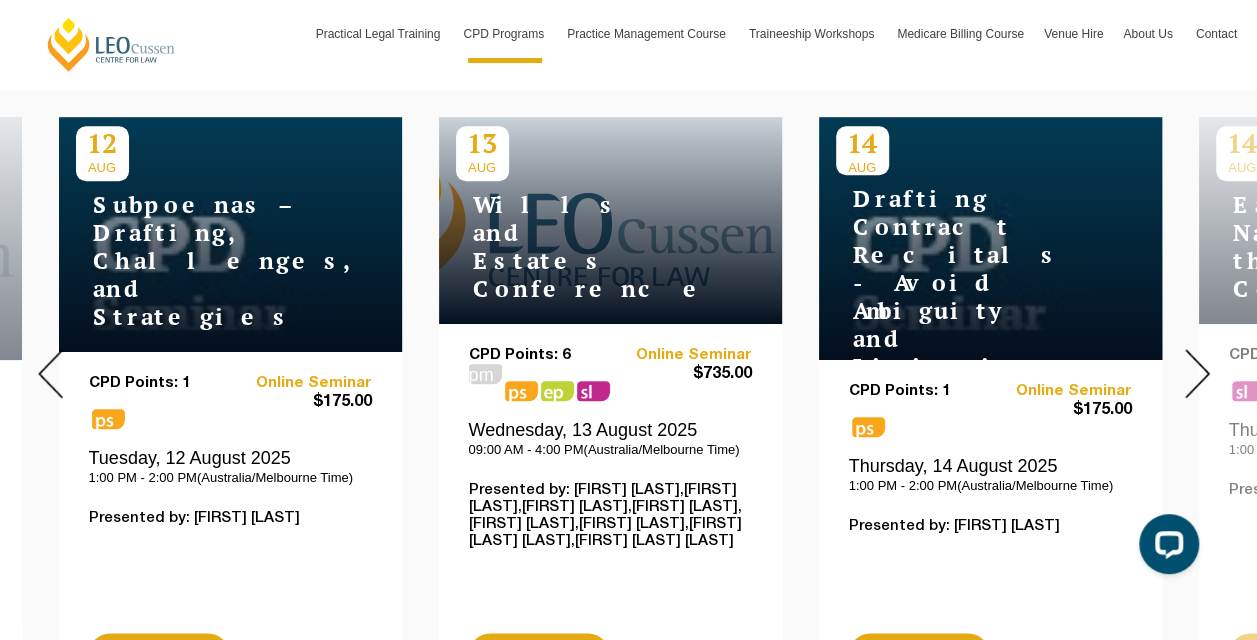 click at bounding box center [1197, 373] 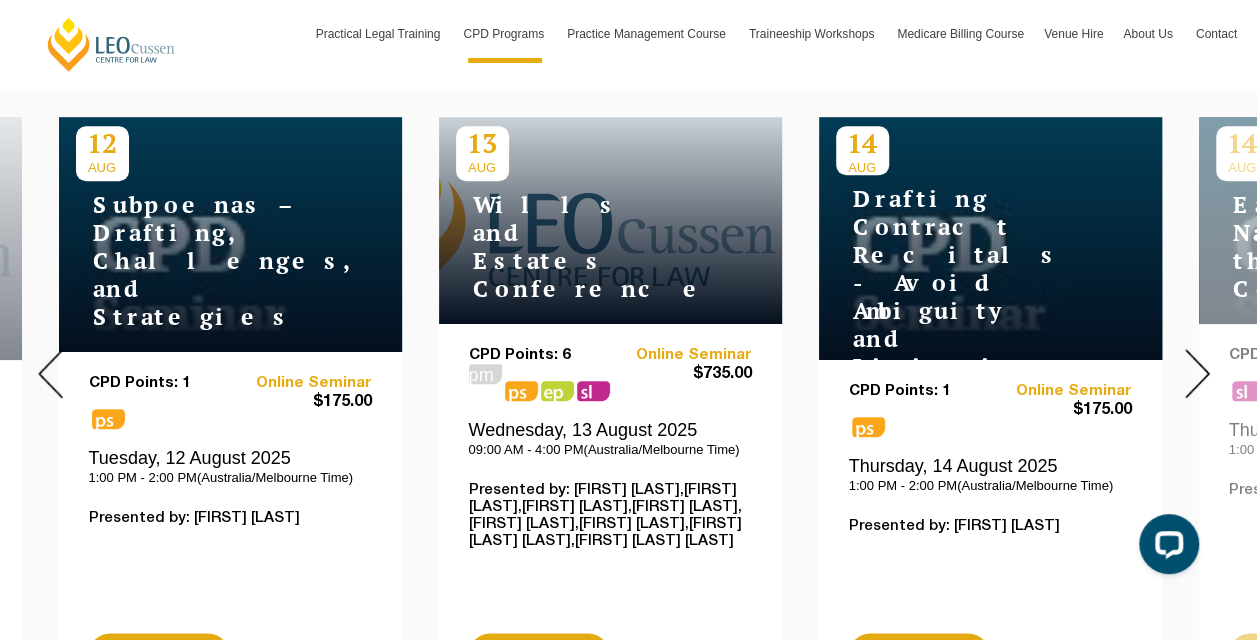 click at bounding box center [1197, 373] 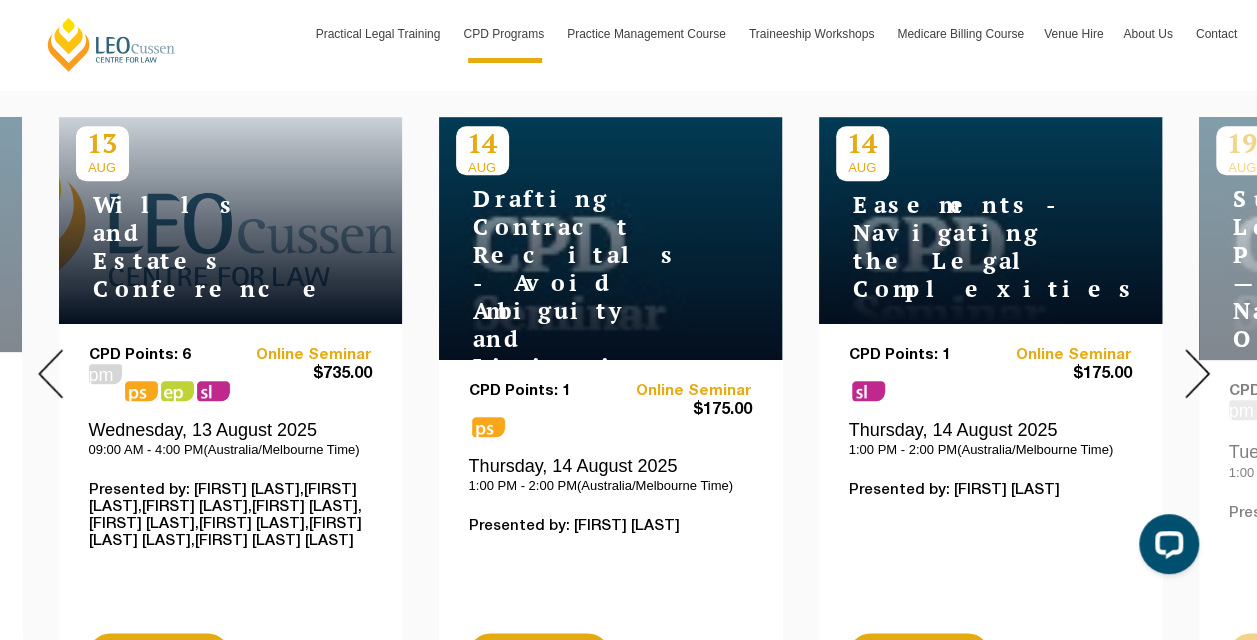 click at bounding box center (1197, 373) 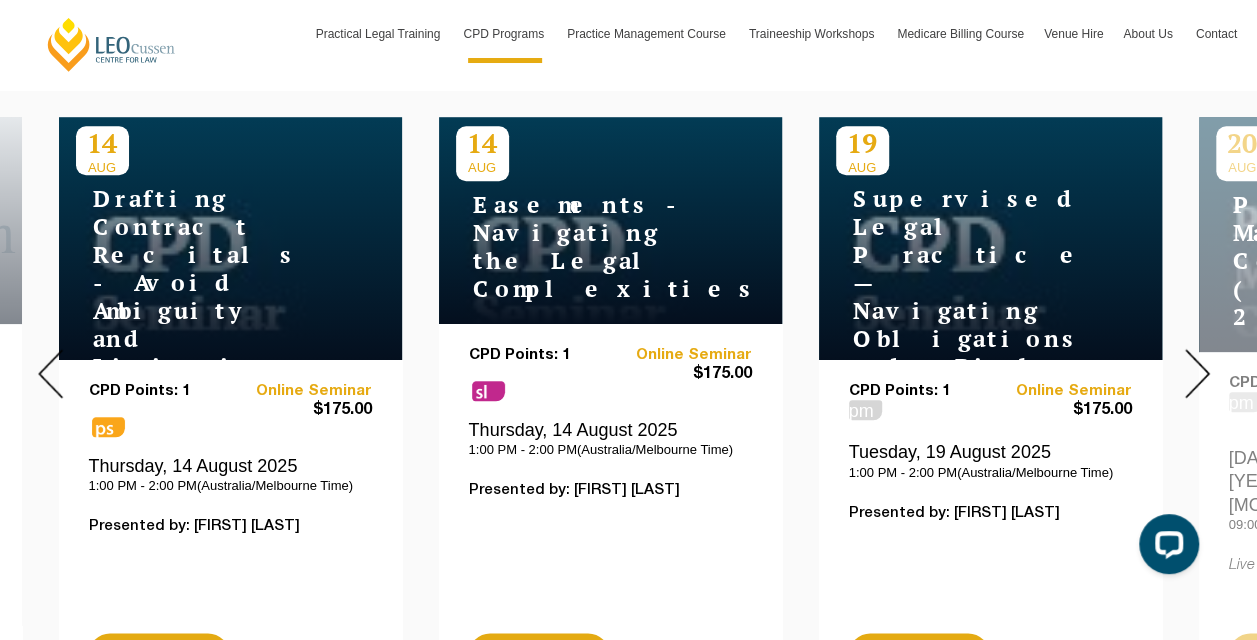 click at bounding box center [1197, 373] 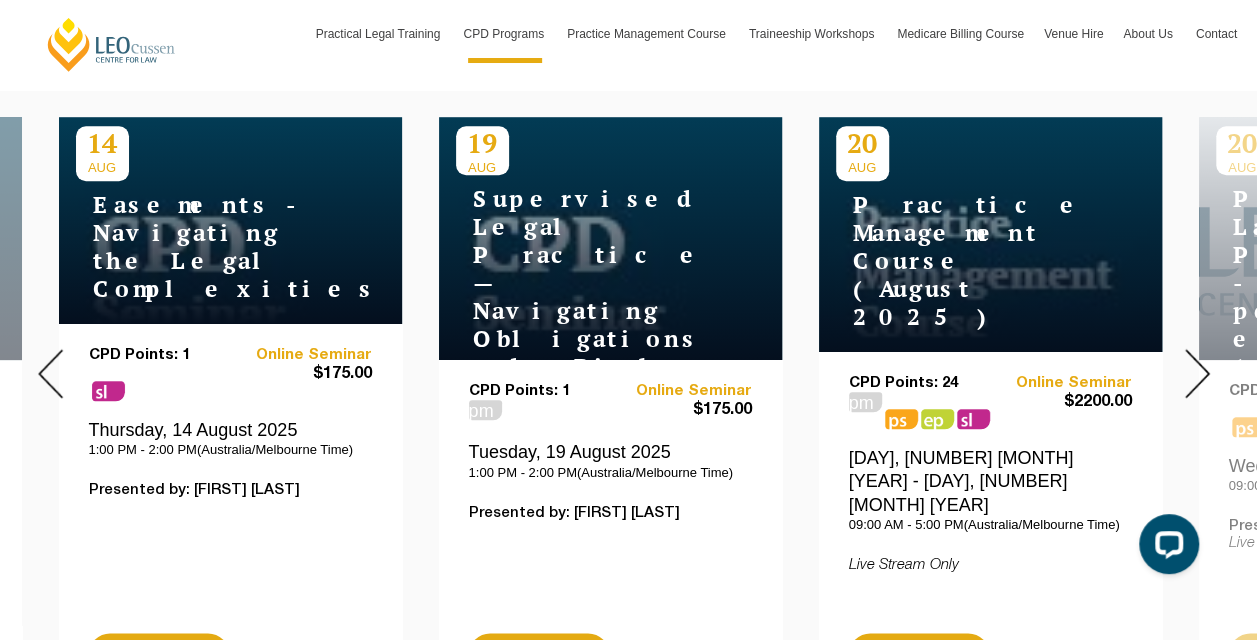 click at bounding box center (1197, 373) 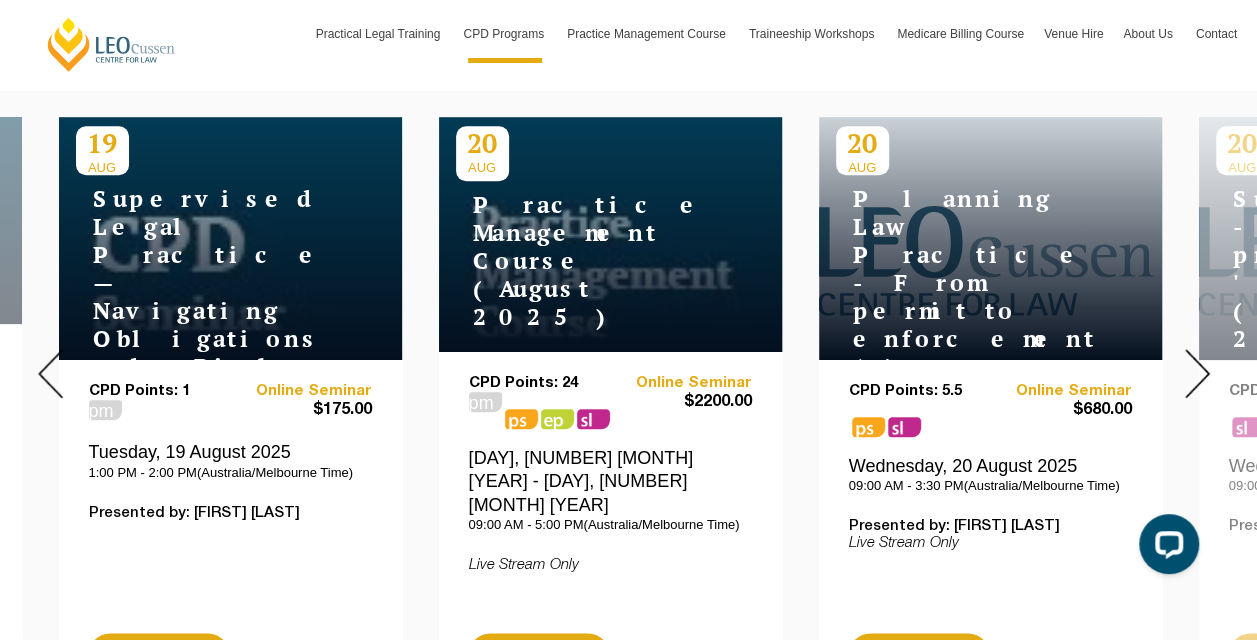 click at bounding box center (1197, 373) 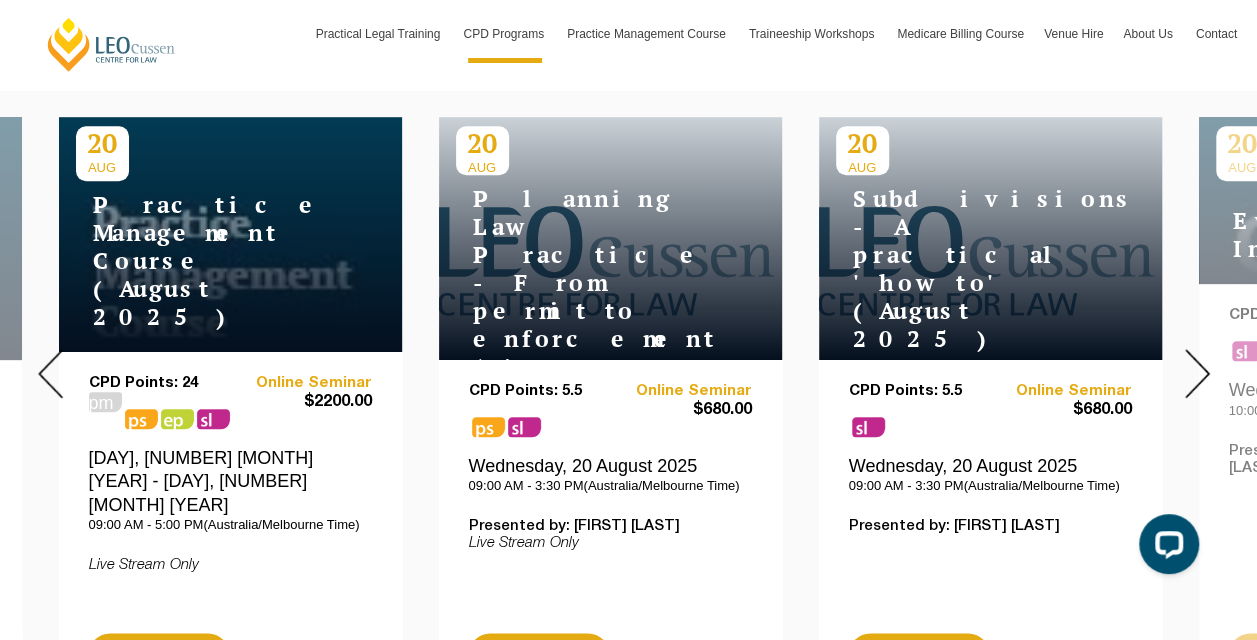 click at bounding box center [1197, 373] 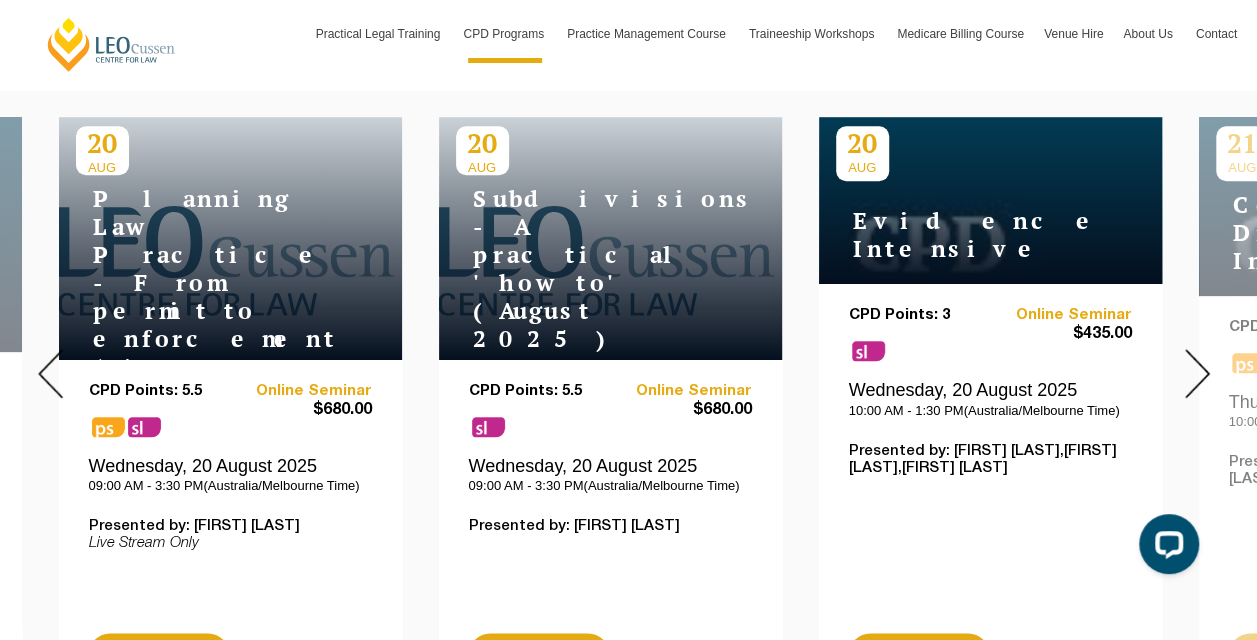 click at bounding box center (1197, 373) 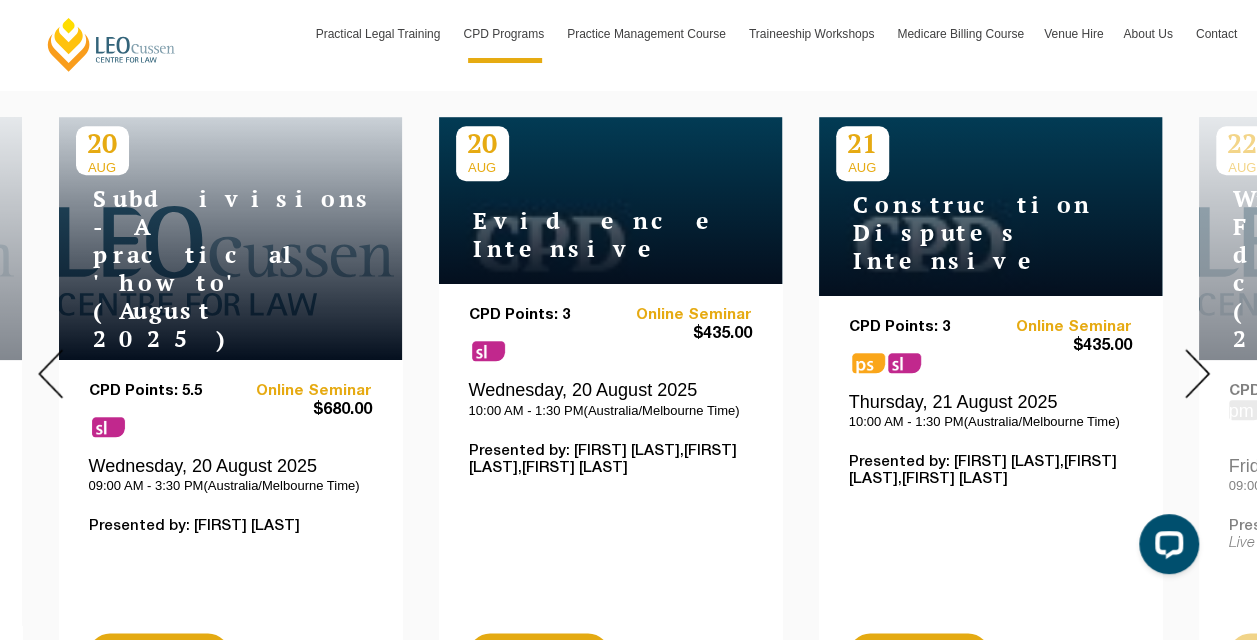 click at bounding box center (1197, 373) 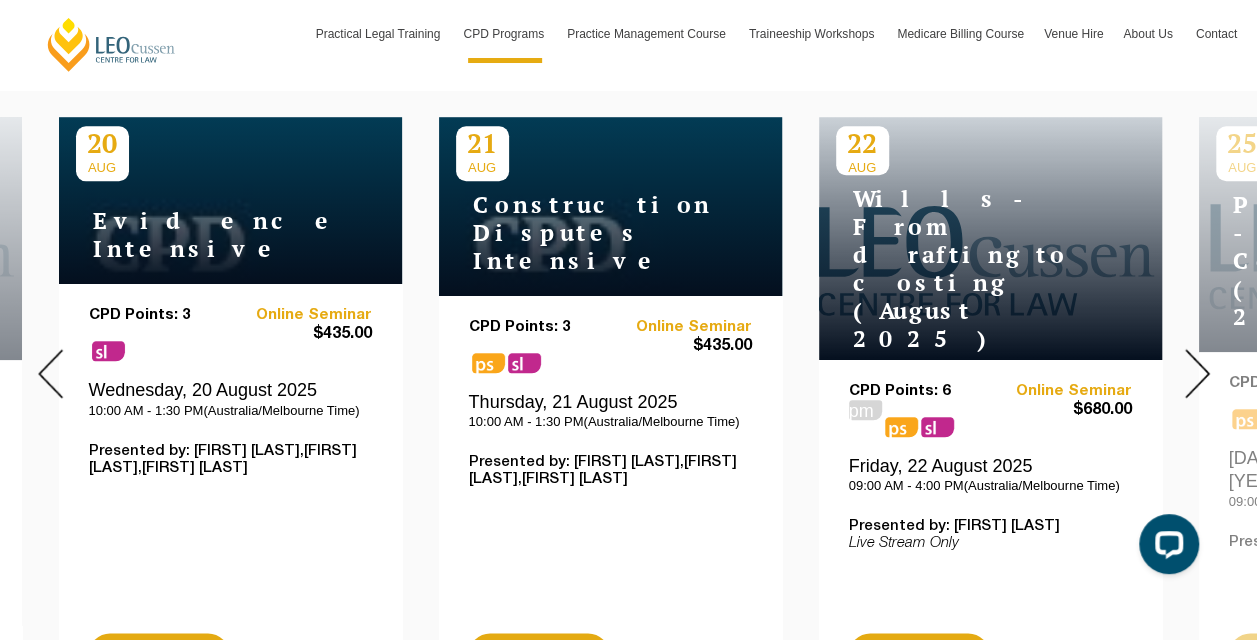 click at bounding box center [1197, 373] 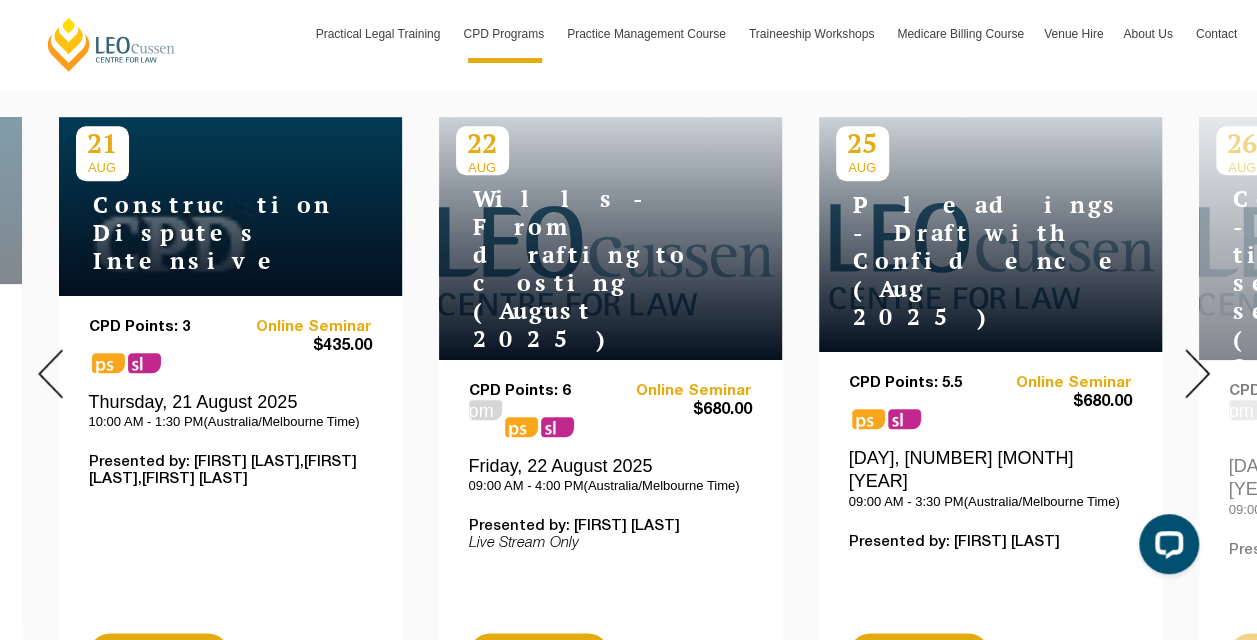 click at bounding box center (1197, 373) 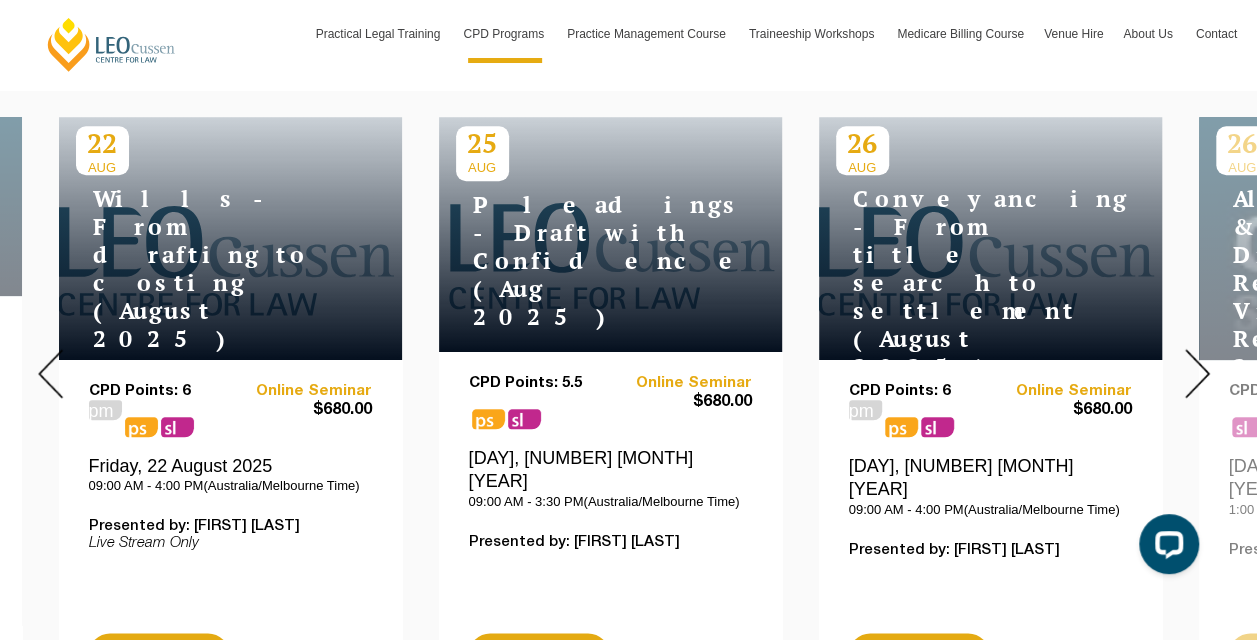 click on "Pleadings - Draft with Confidence (Aug 2025)" at bounding box center (581, 261) 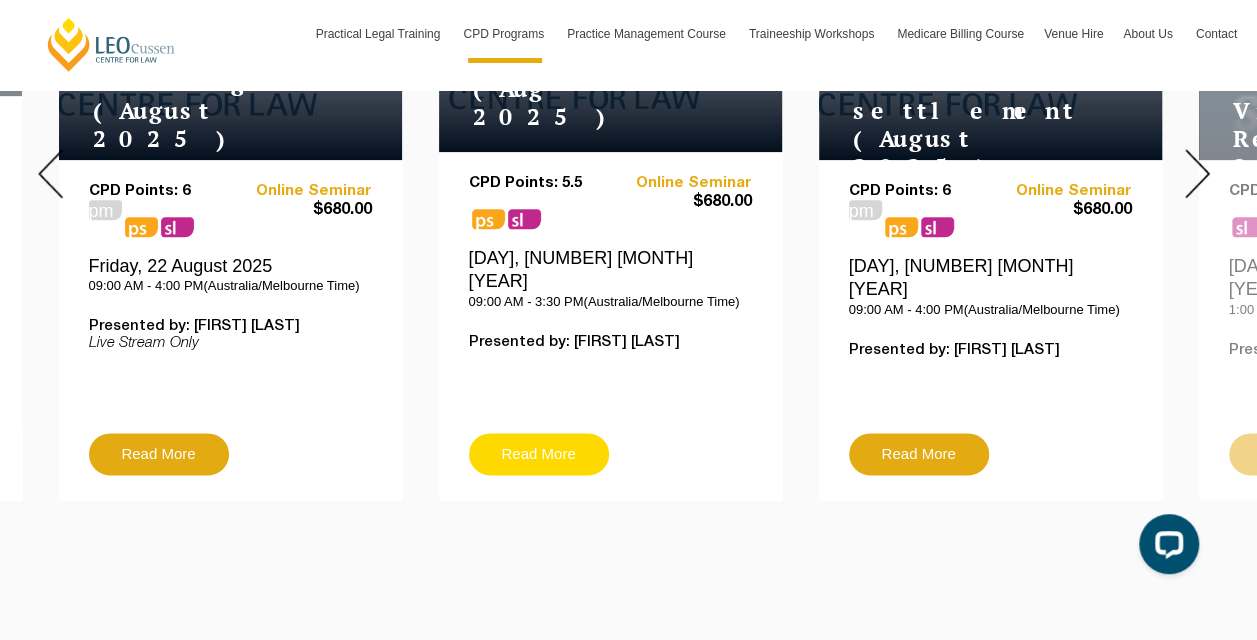 click on "Read More" at bounding box center [539, 454] 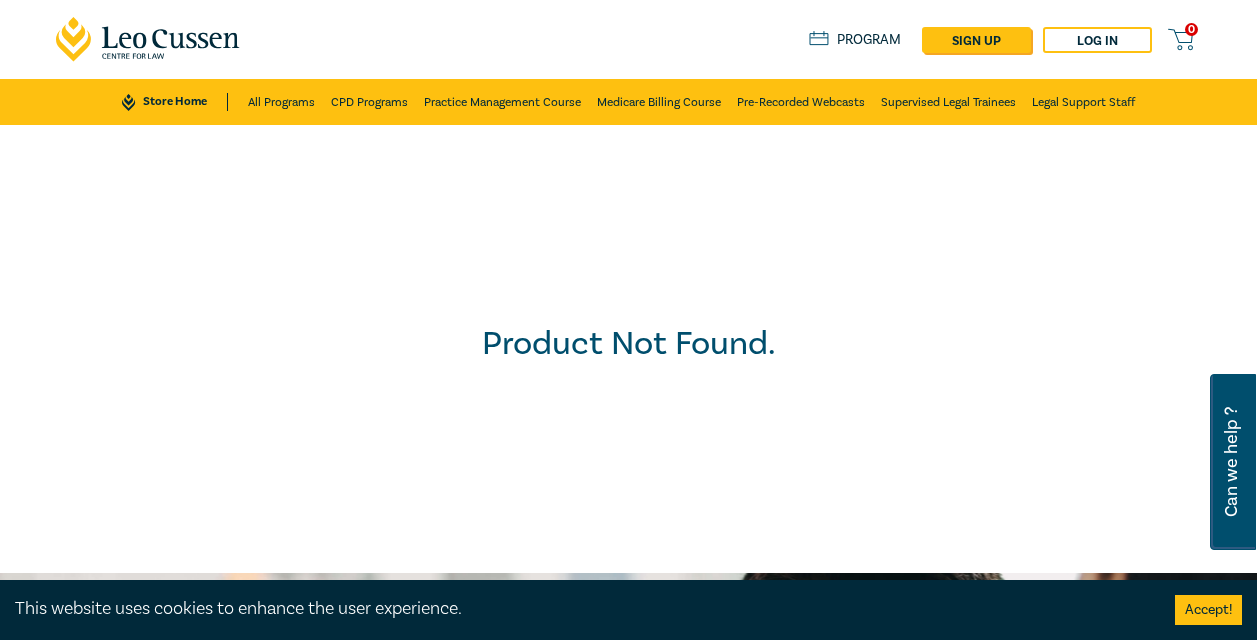 scroll, scrollTop: 0, scrollLeft: 0, axis: both 